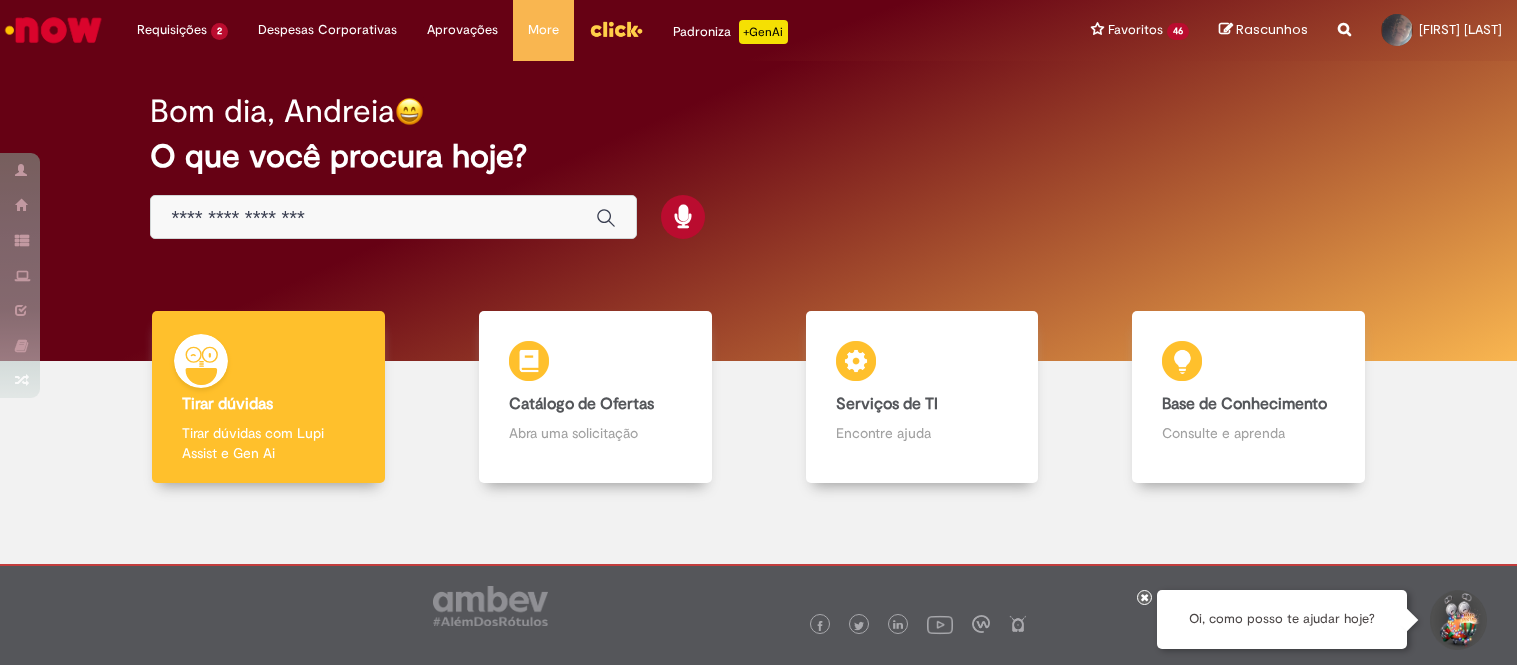 scroll, scrollTop: 0, scrollLeft: 0, axis: both 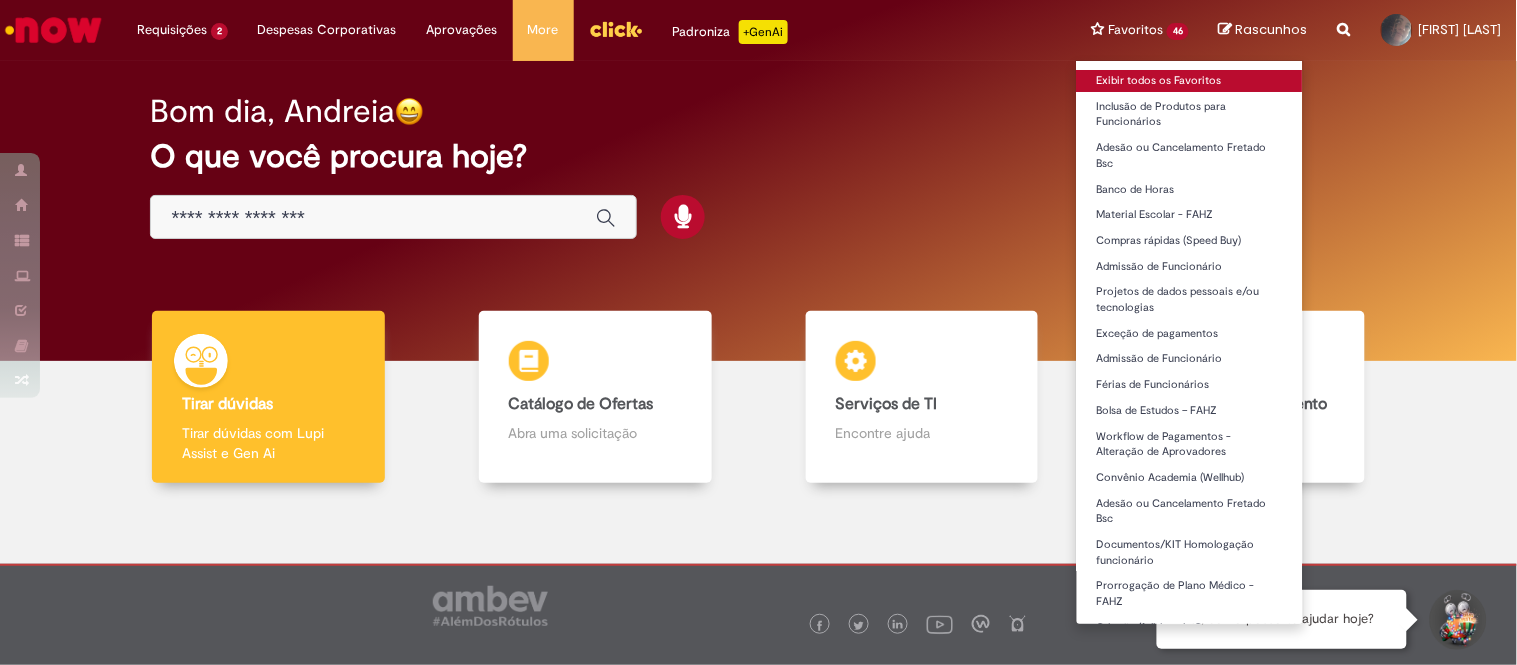 click on "Exibir todos os Favoritos" at bounding box center (1190, 81) 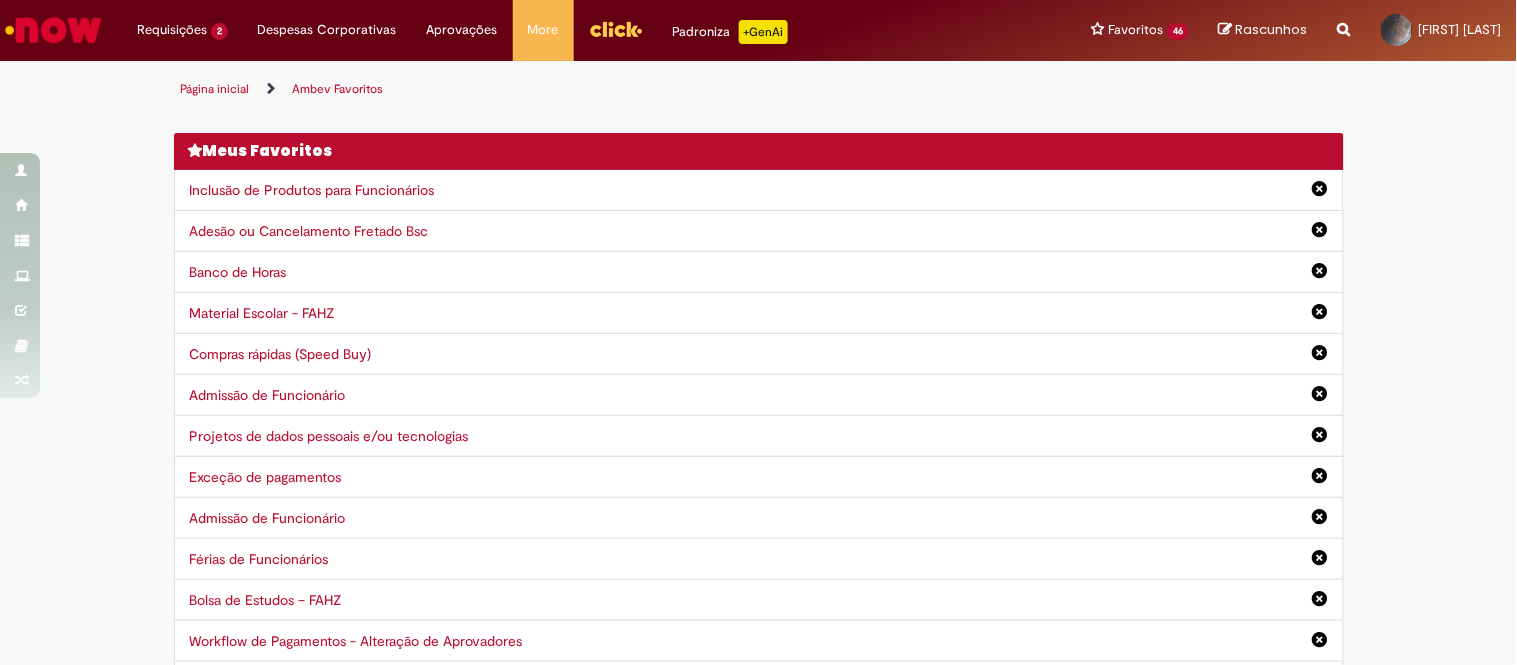 click on "Página inicial
Ambev Favoritos
Você não tem nenhum favoritos
Depois de adicionar itens aos seus Favoritos, você pode vê-los aqui.   Exibir o Catálogo
Meus Favoritos
Inclusão de Produtos para Funcionários
Adesão ou Cancelamento Fretado Bsc
Banco de Horas
Material Escolar - FAHZ
Compras rápidas (Speed Buy)
Admissão de Funcionário
Projetos de dados pessoais e/ou tecnologias
Exceção de pagamentos
Admissão de Funcionário
Férias de Funcionários
Bolsa de Estudos – FAHZ
Workflow de Pagamentos - Alteração de Aprovadores
Convênio Academia (Wellhub)
Adesão ou Cancelamento Fretado Bsc
Documentos/KIT Homologação funcionário
Prorrogação de Plano Médico - FAHZ
Criação/Aditivo de Contrato - Serviço
Solicitações de Cadastro no SAP
Suporte Técnico Cadastro - Conecta FAHZ
Solicitação de compra de produtos" at bounding box center [758, 1074] 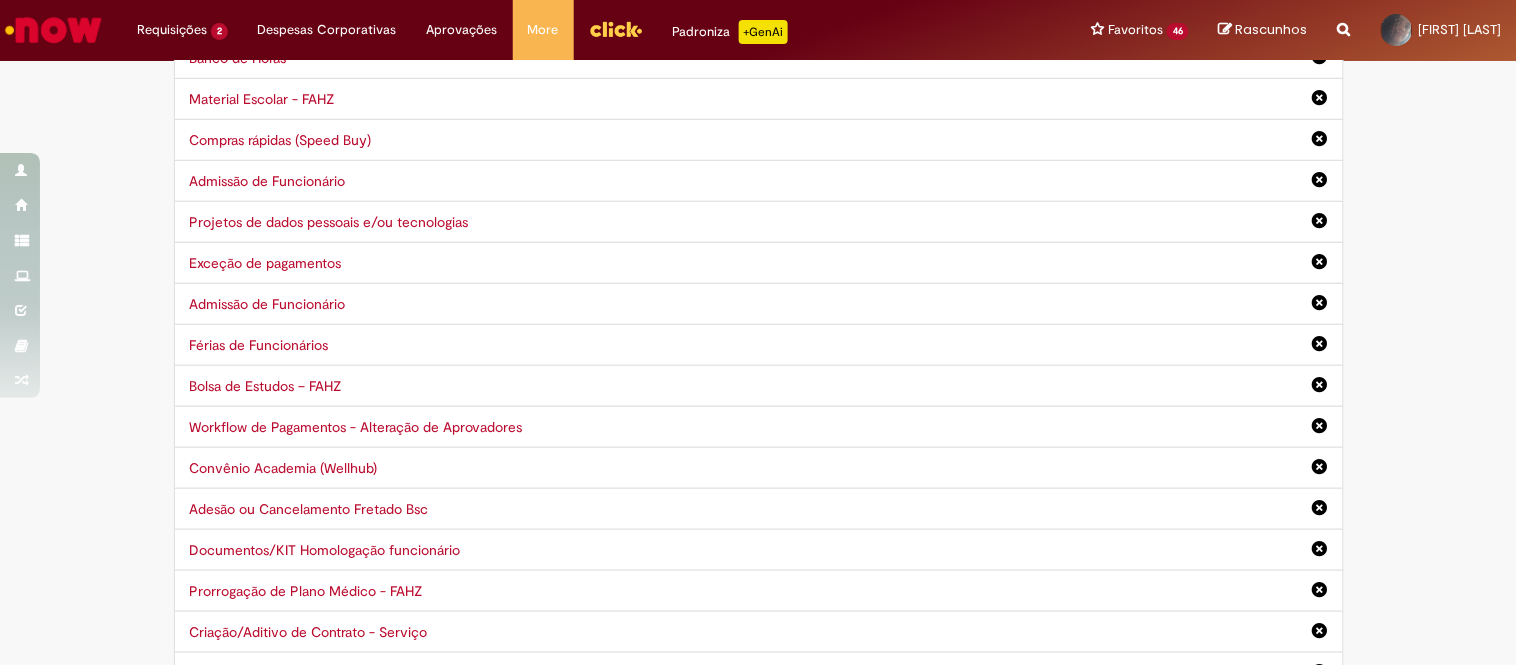 scroll, scrollTop: 555, scrollLeft: 0, axis: vertical 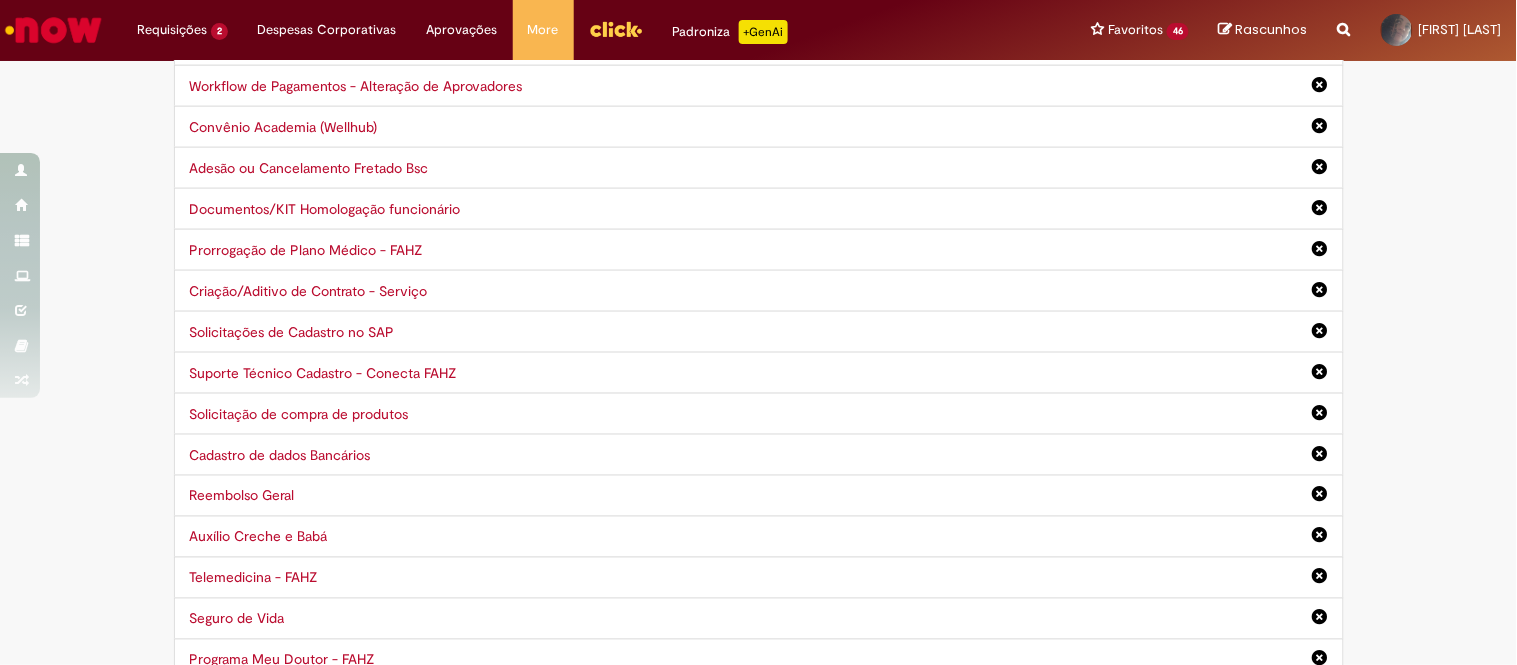 drag, startPoint x: 140, startPoint y: 235, endPoint x: 126, endPoint y: 216, distance: 23.600847 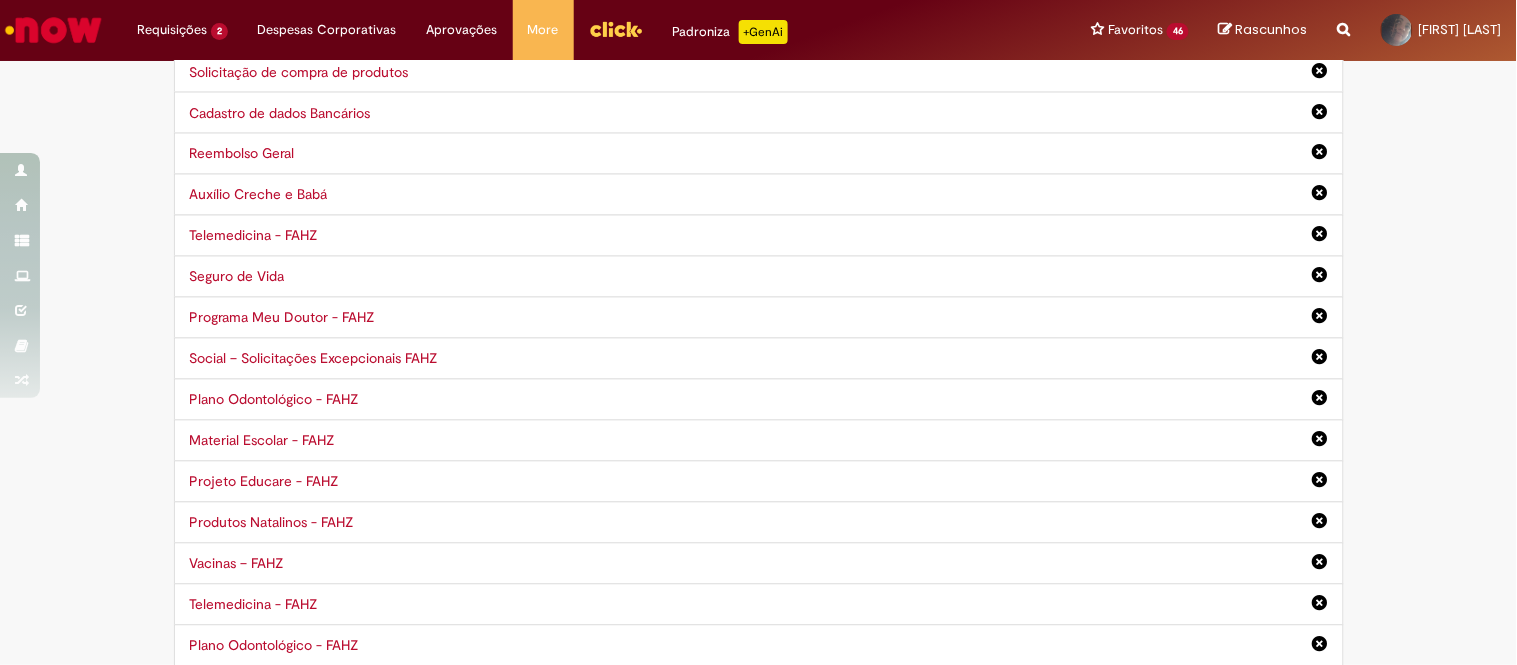 click on "Social – Solicitações Excepcionais FAHZ" at bounding box center (314, 359) 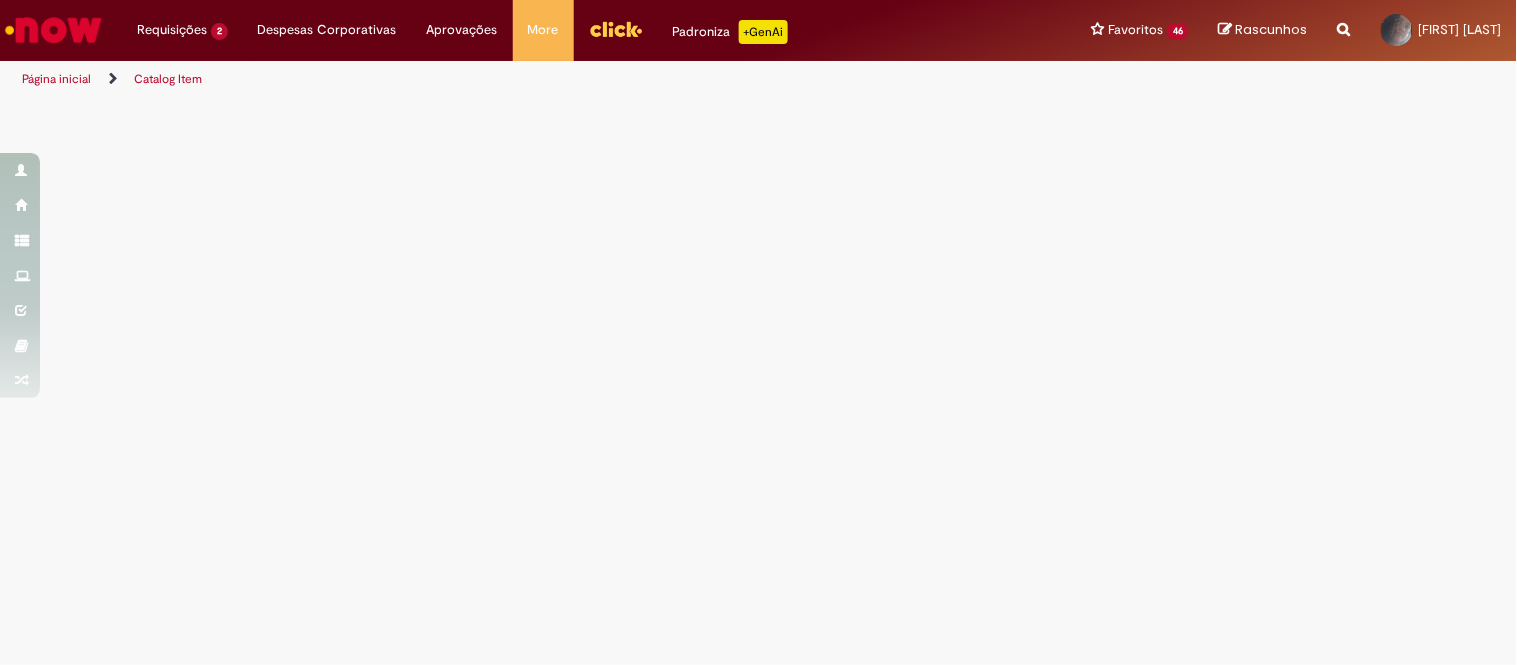 scroll, scrollTop: 0, scrollLeft: 0, axis: both 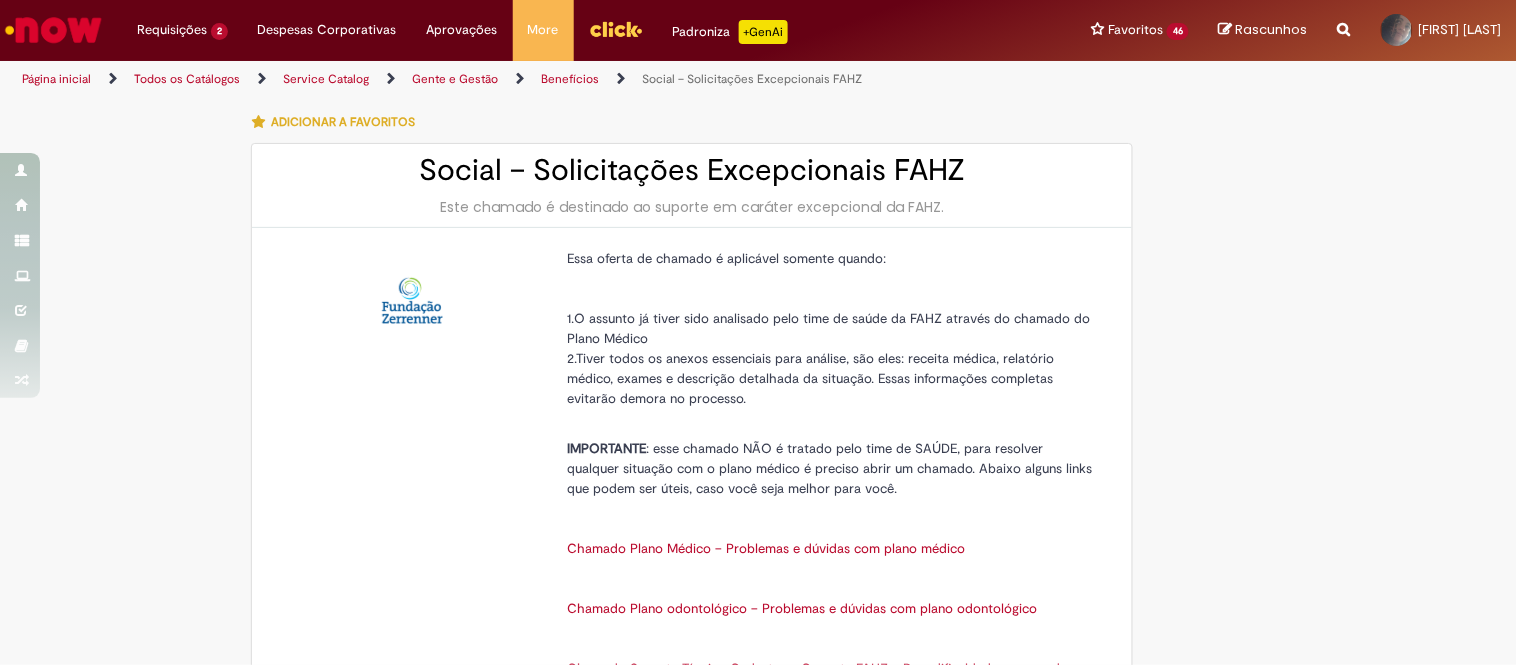 type on "********" 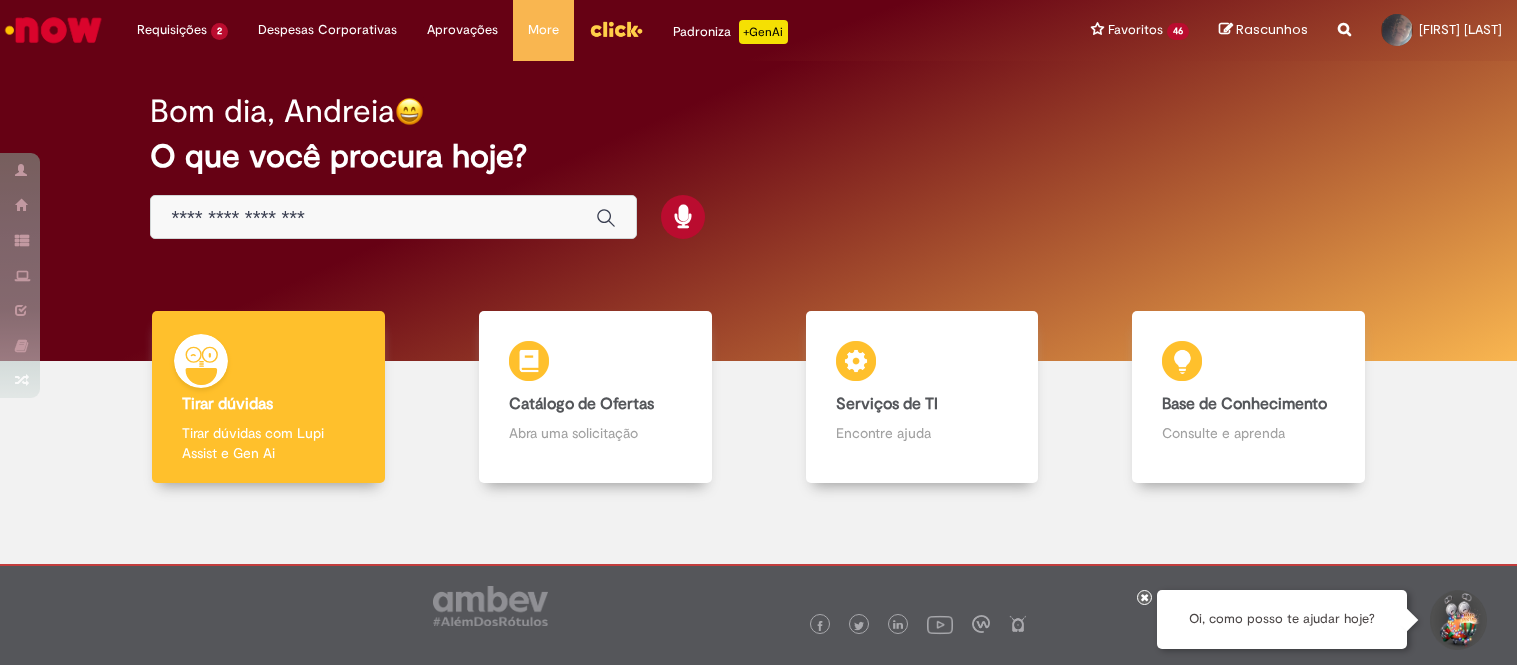 scroll, scrollTop: 0, scrollLeft: 0, axis: both 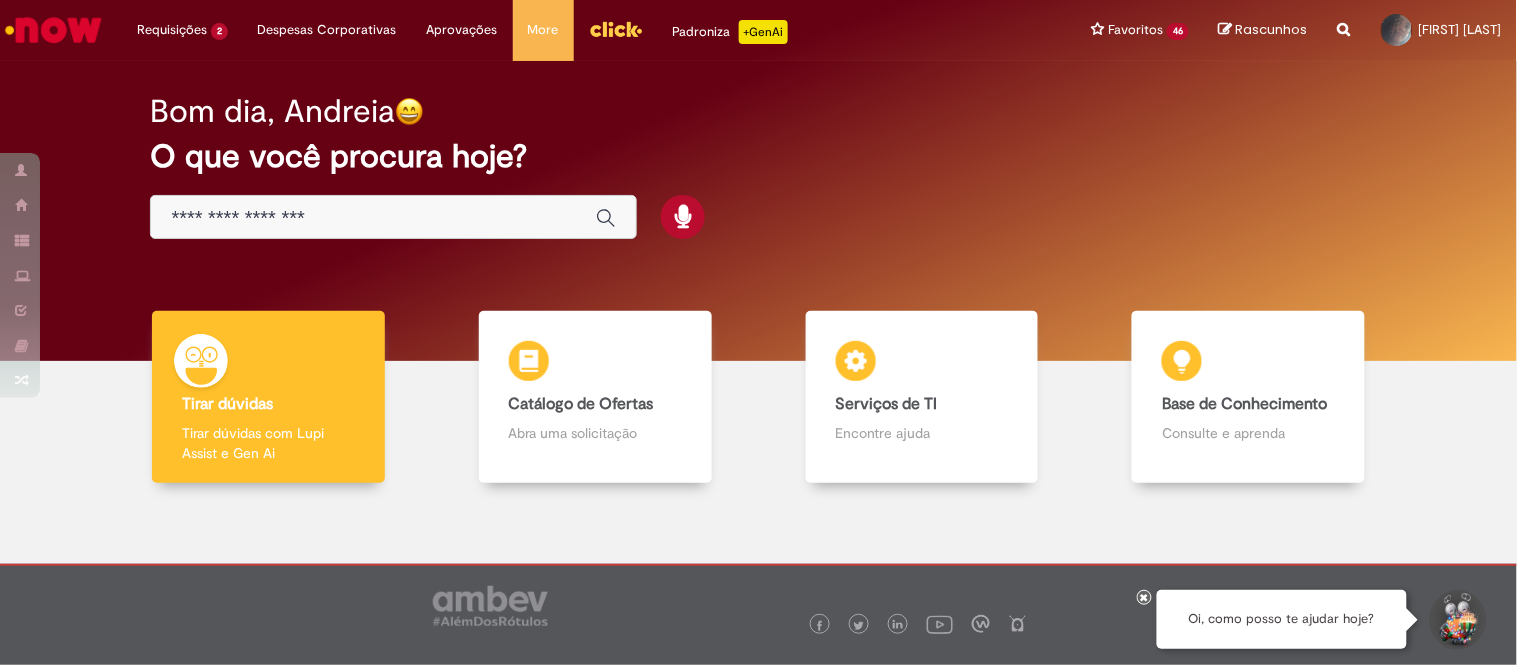 drag, startPoint x: 952, startPoint y: 151, endPoint x: 954, endPoint y: 140, distance: 11.18034 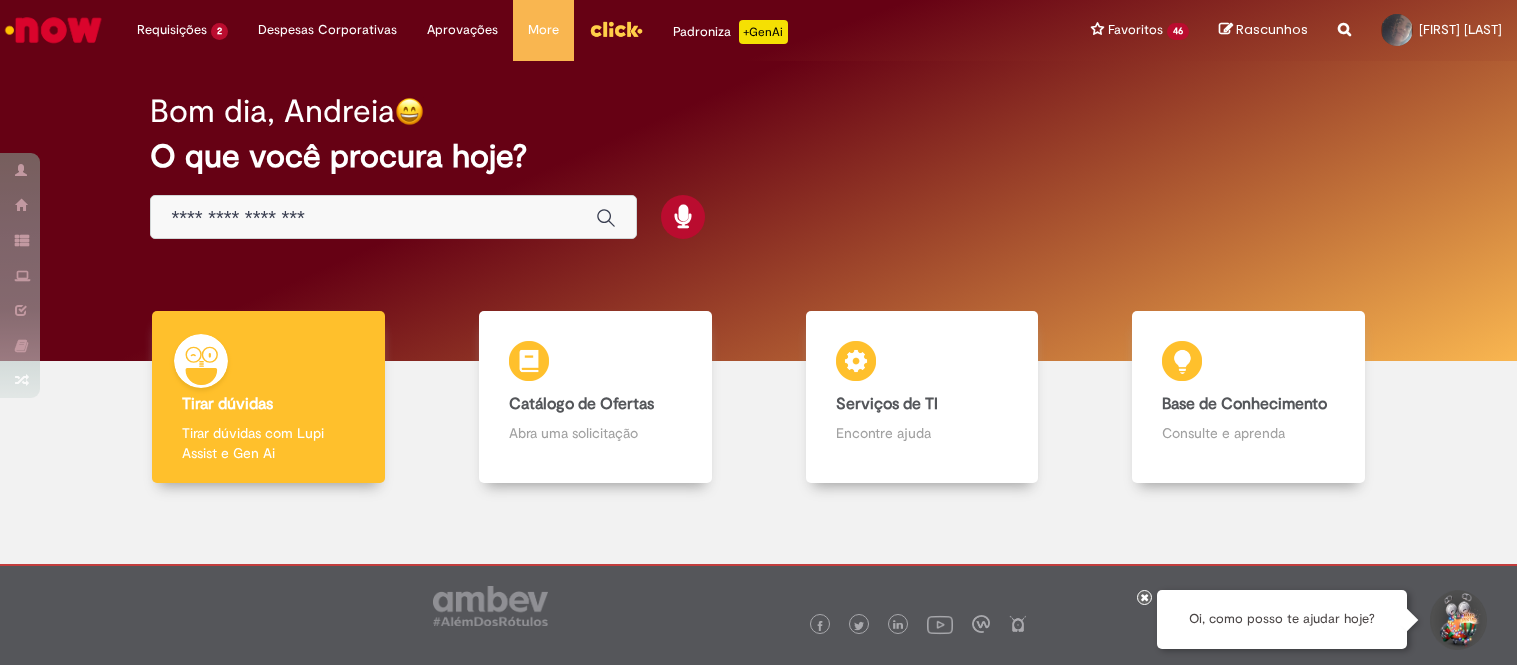 scroll, scrollTop: 0, scrollLeft: 0, axis: both 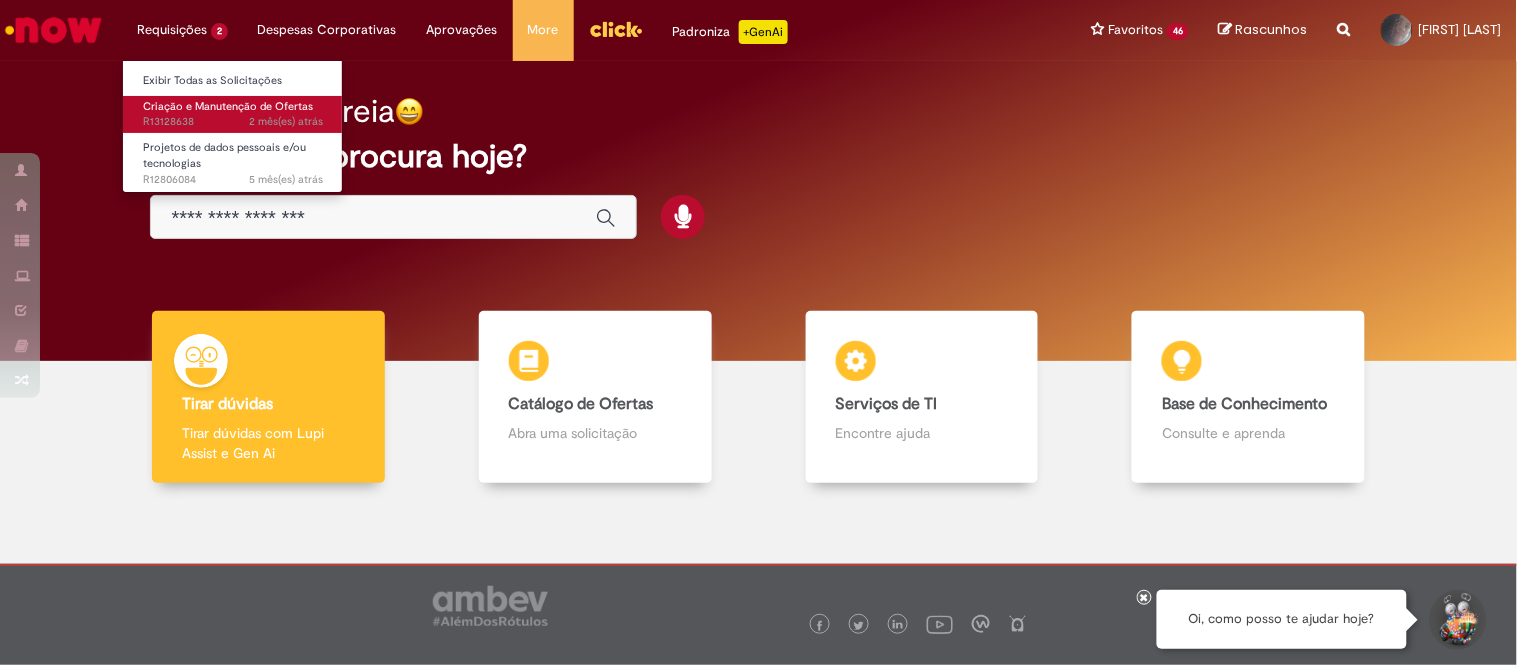 click on "Criação e Manutenção de Ofertas" at bounding box center [228, 106] 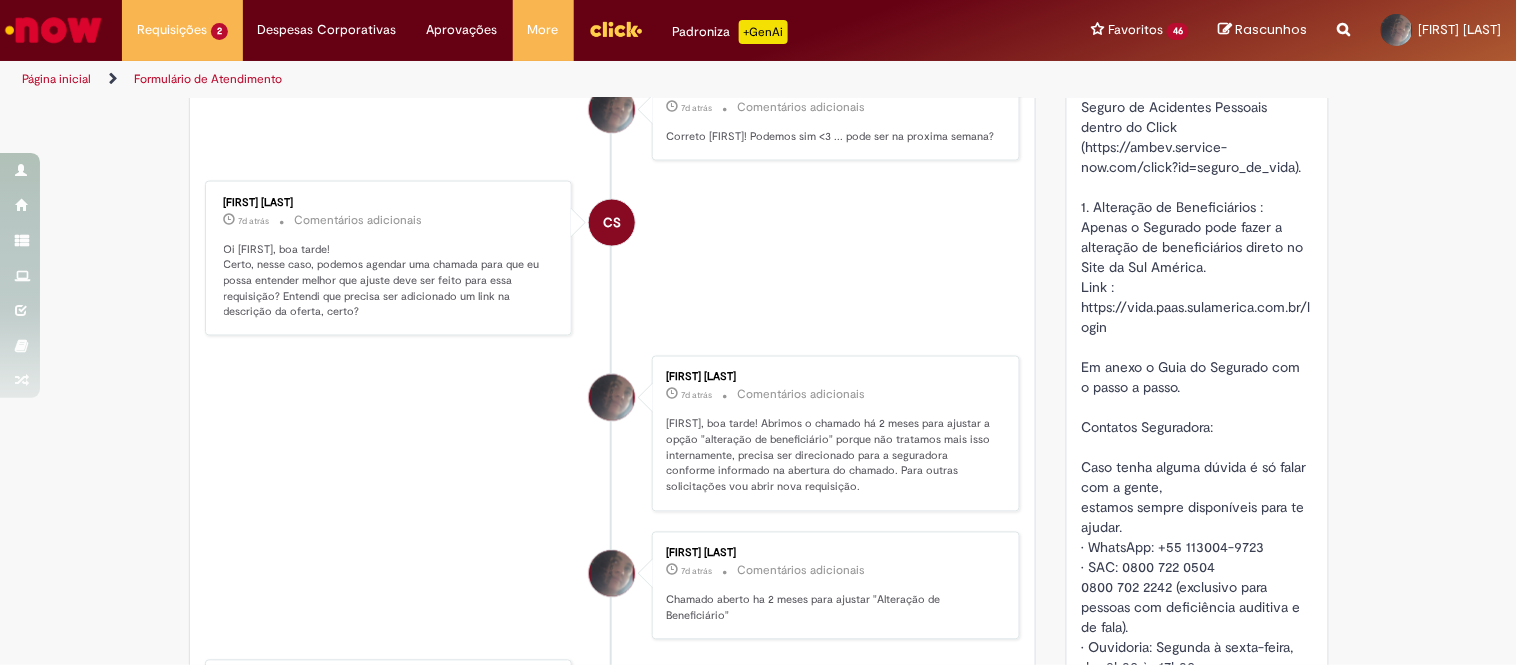 scroll, scrollTop: 660, scrollLeft: 0, axis: vertical 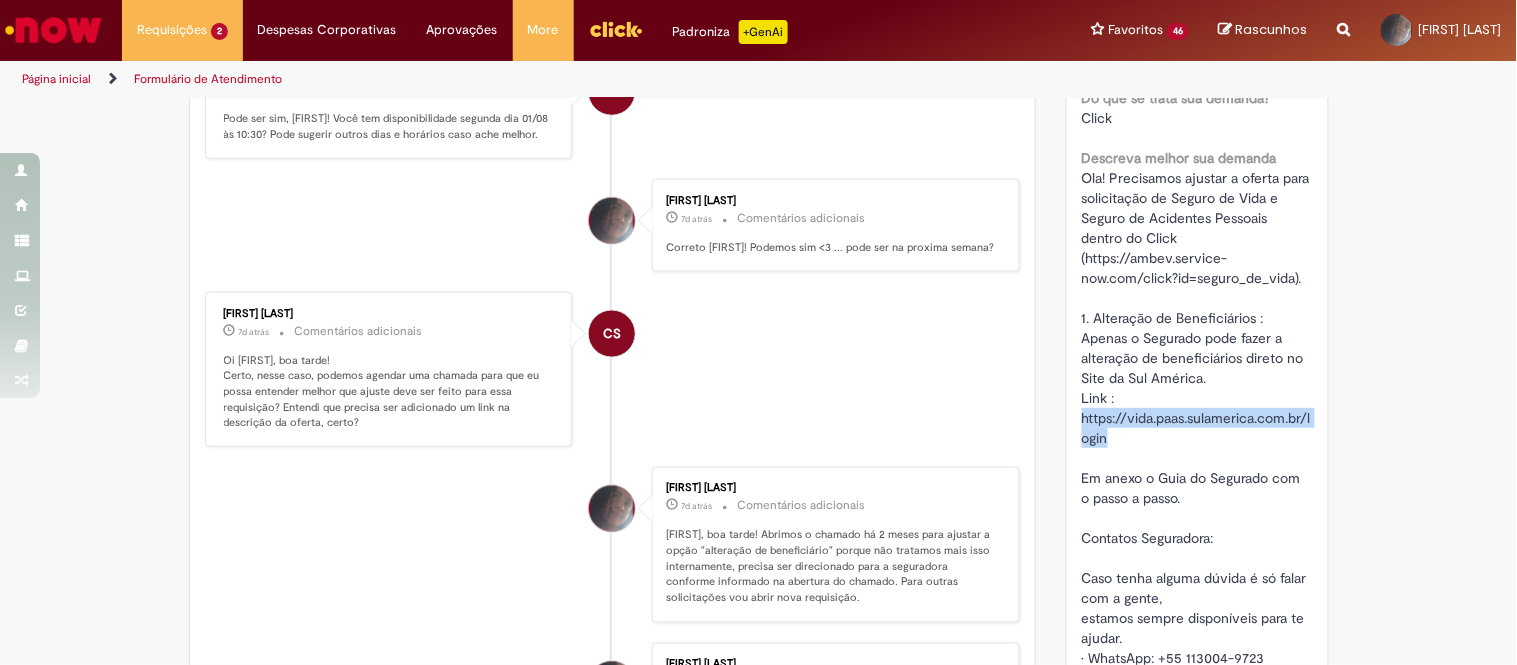 drag, startPoint x: 1118, startPoint y: 460, endPoint x: 1067, endPoint y: 441, distance: 54.42426 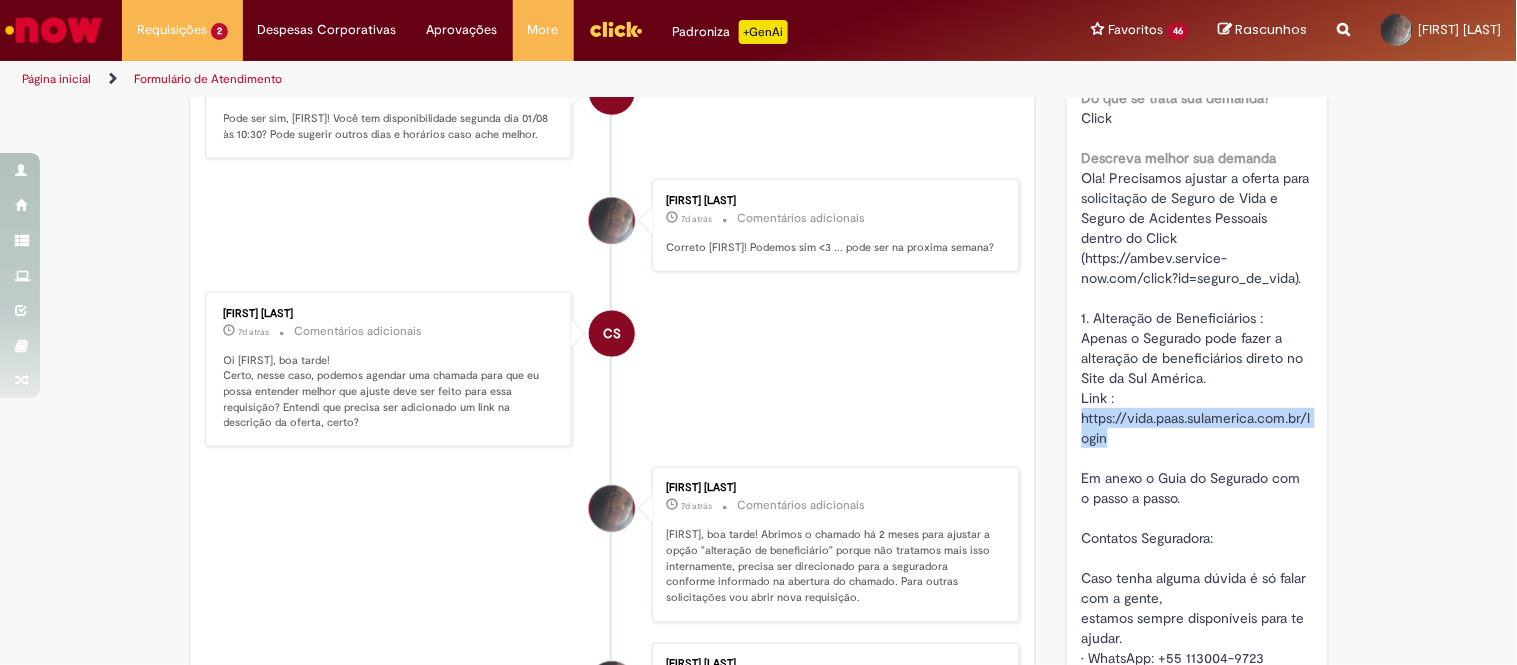 scroll, scrollTop: 771, scrollLeft: 0, axis: vertical 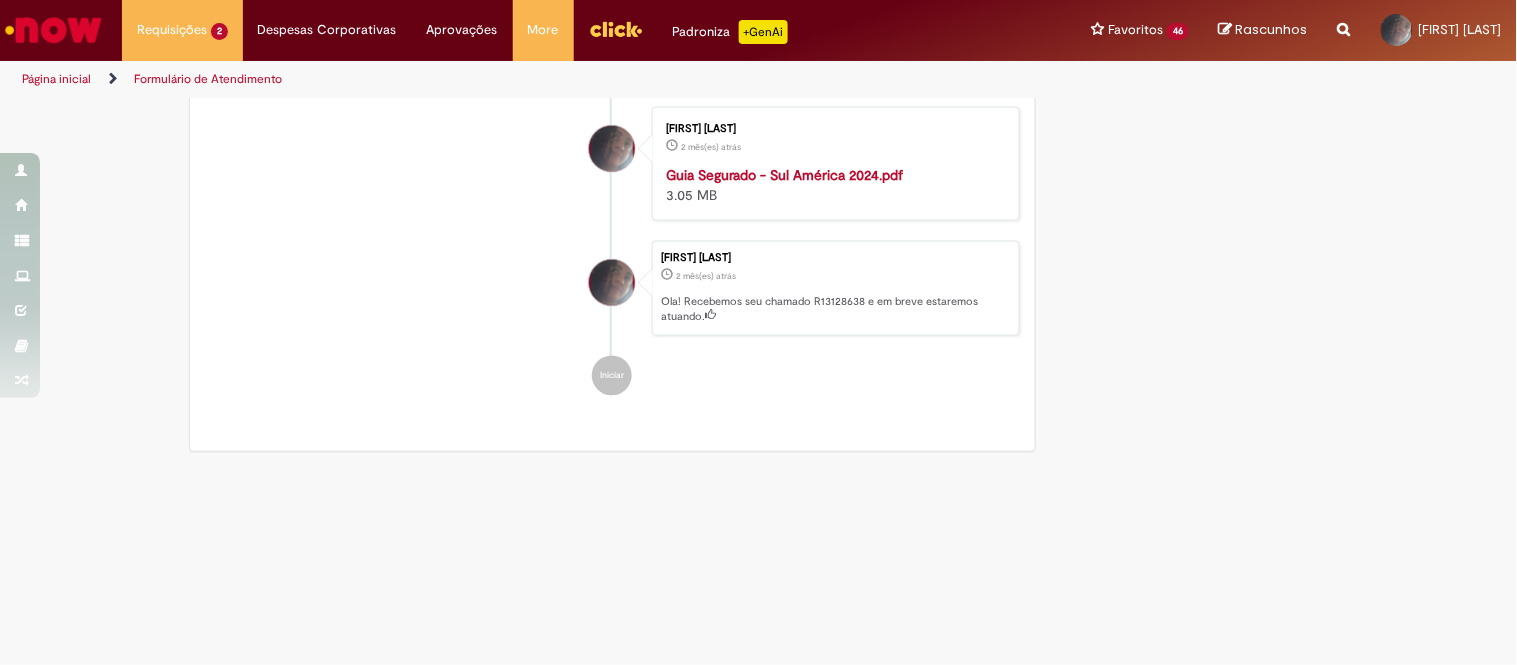 click on "Guia Segurado - Sul América 2024.pdf" at bounding box center [784, 175] 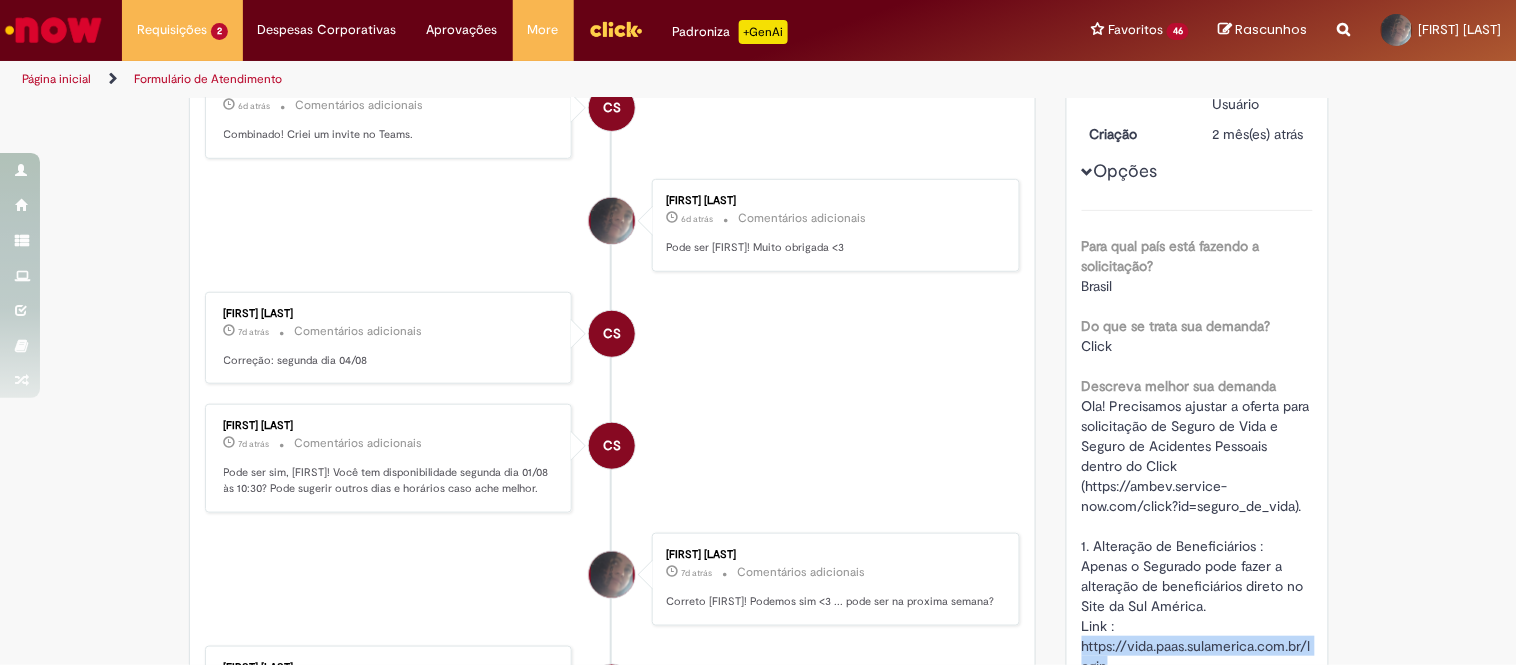 scroll, scrollTop: 0, scrollLeft: 0, axis: both 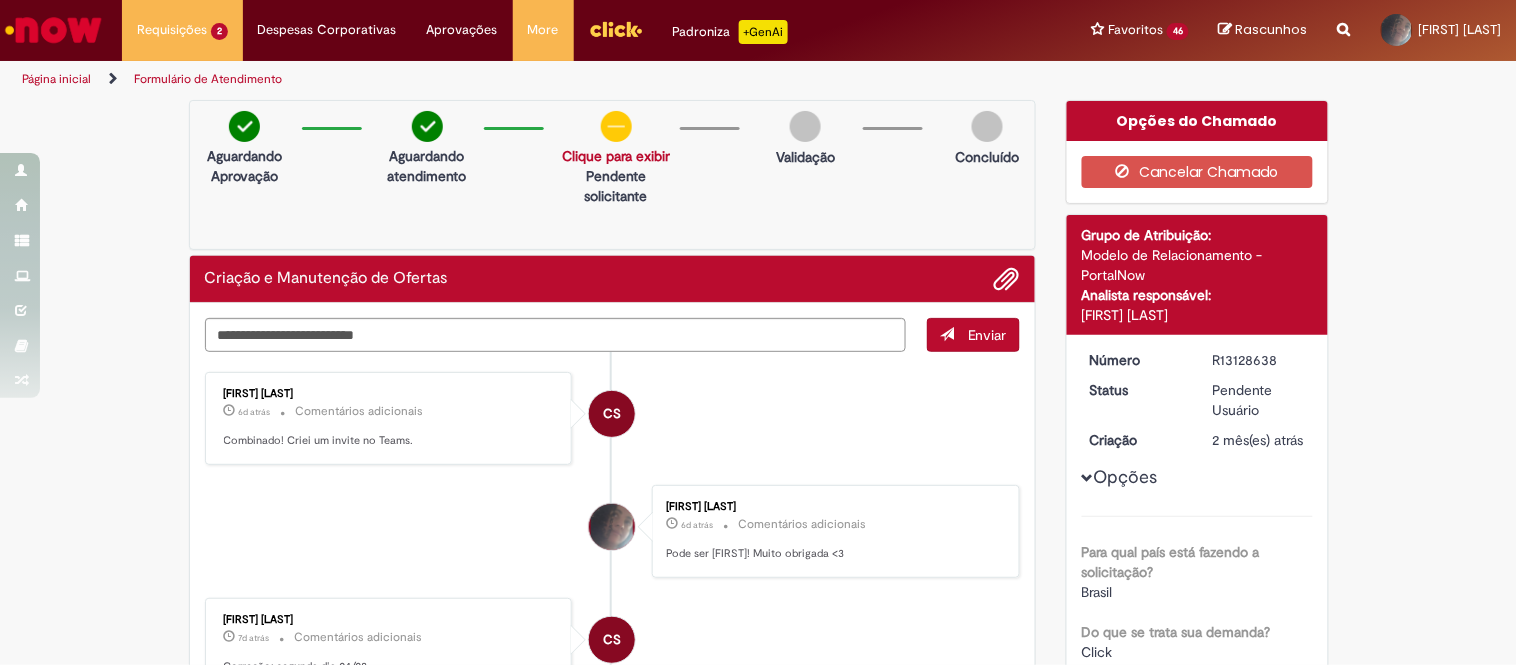 click at bounding box center (1007, 280) 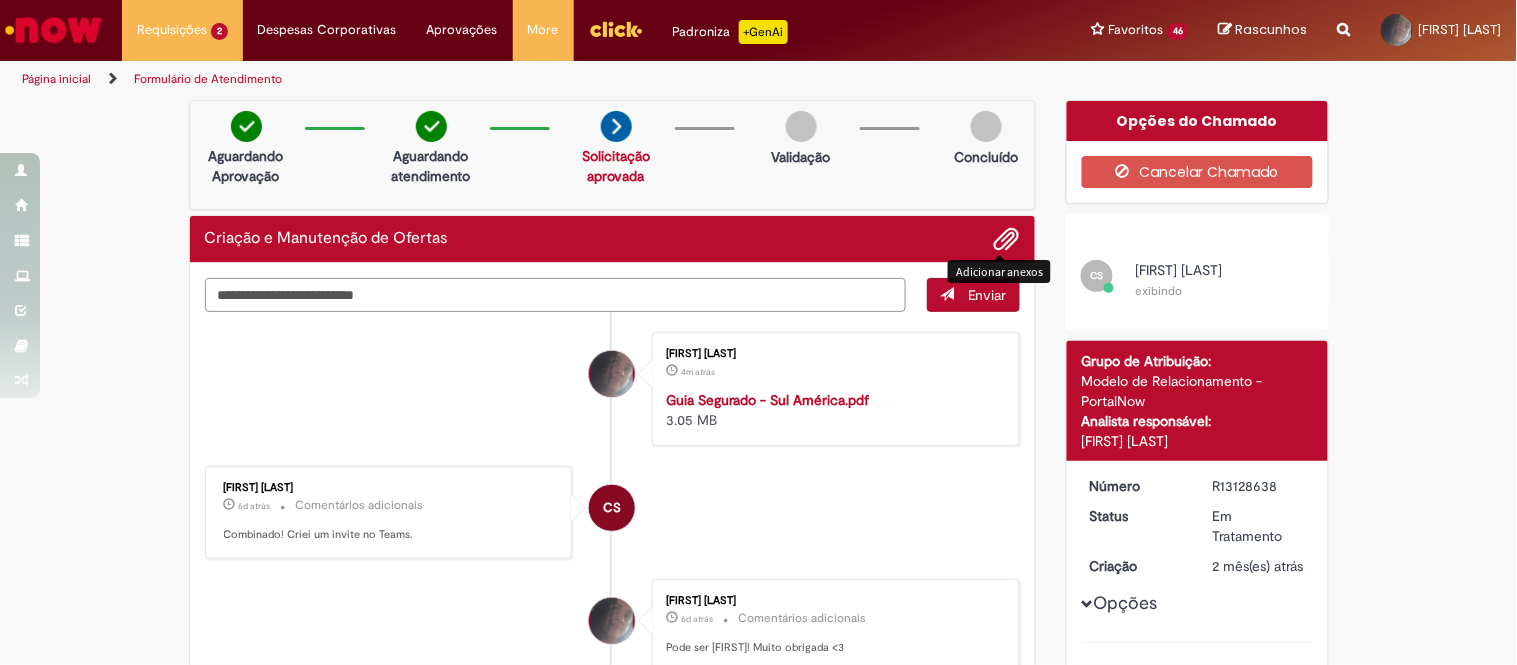 click at bounding box center [556, 295] 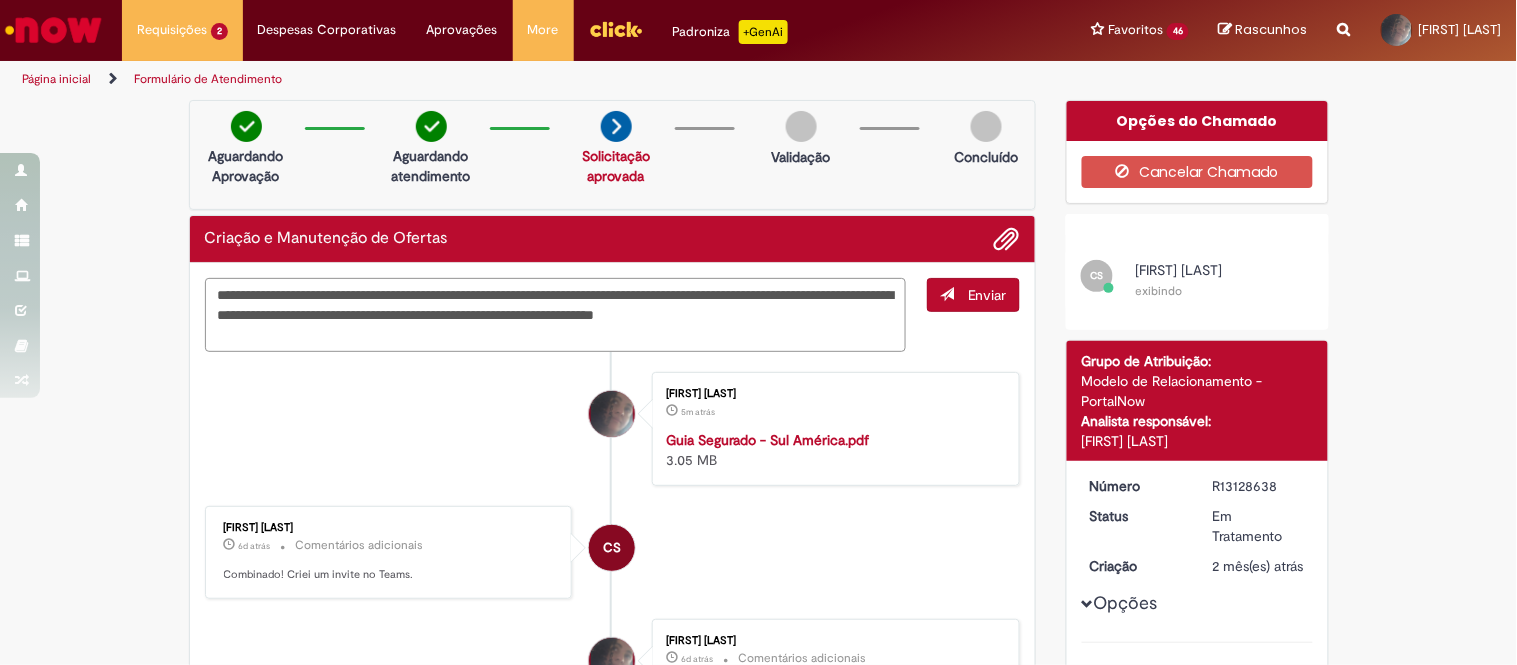 type on "**********" 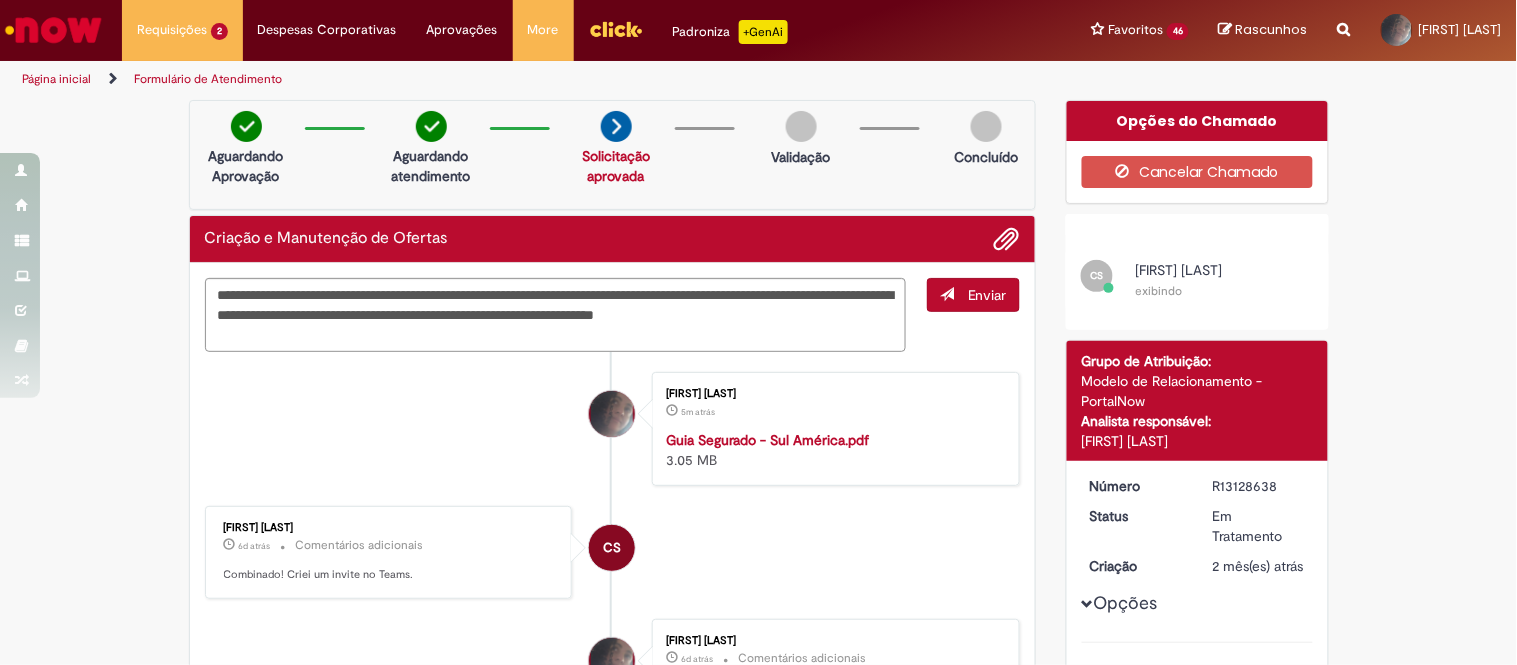 click on "Enviar" at bounding box center [987, 295] 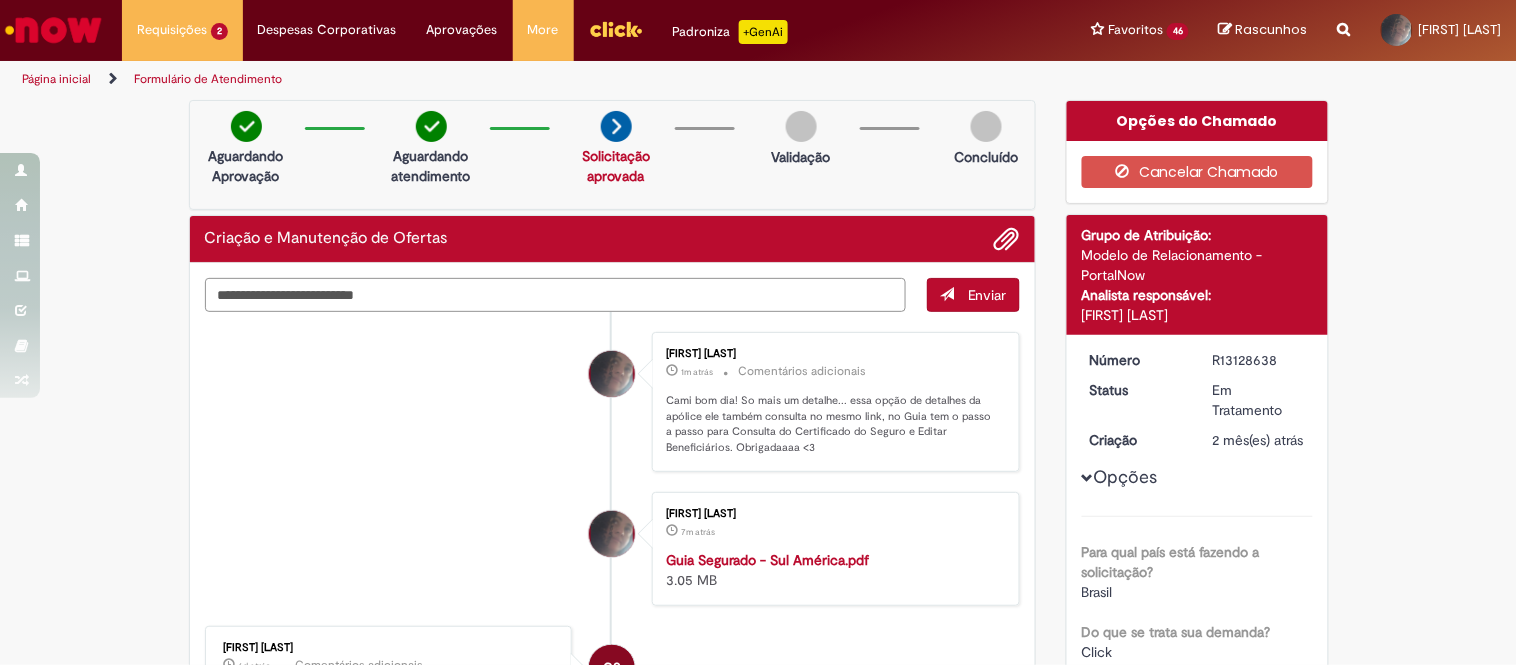 click at bounding box center [556, 295] 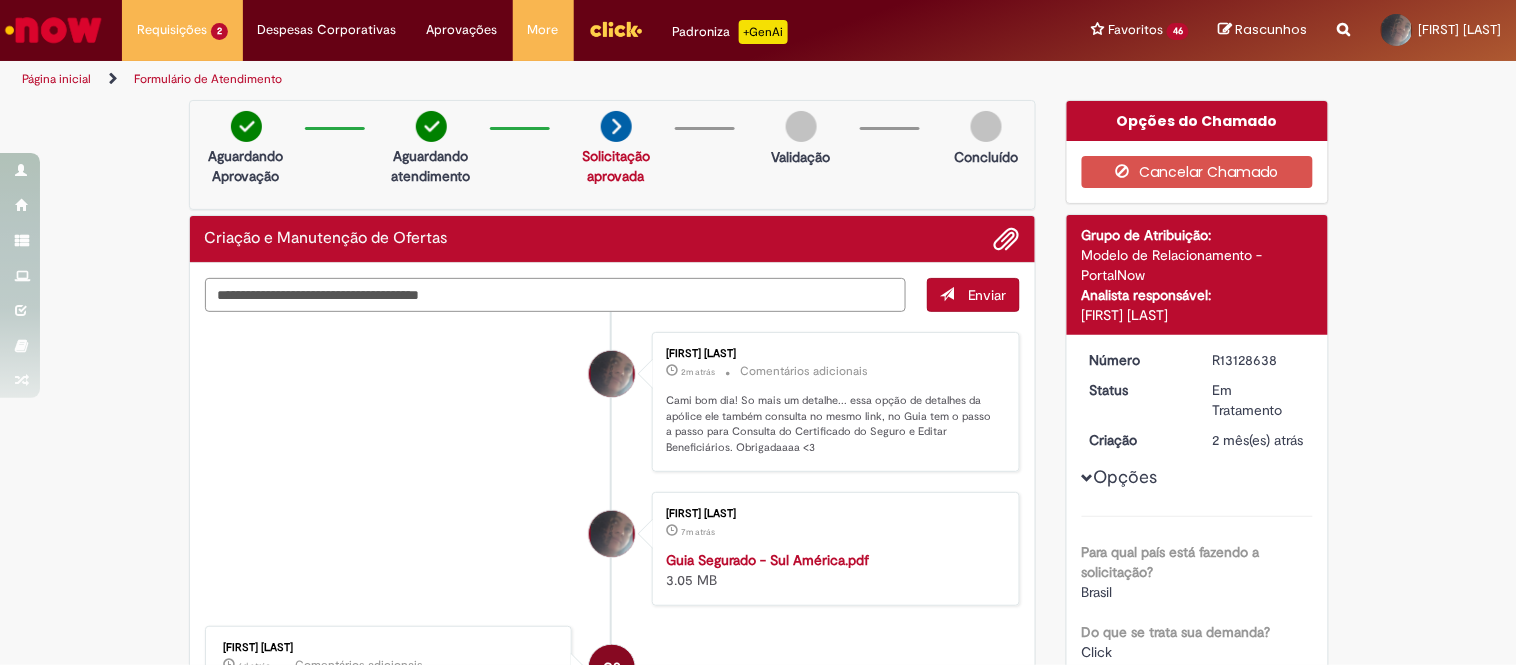 type on "**********" 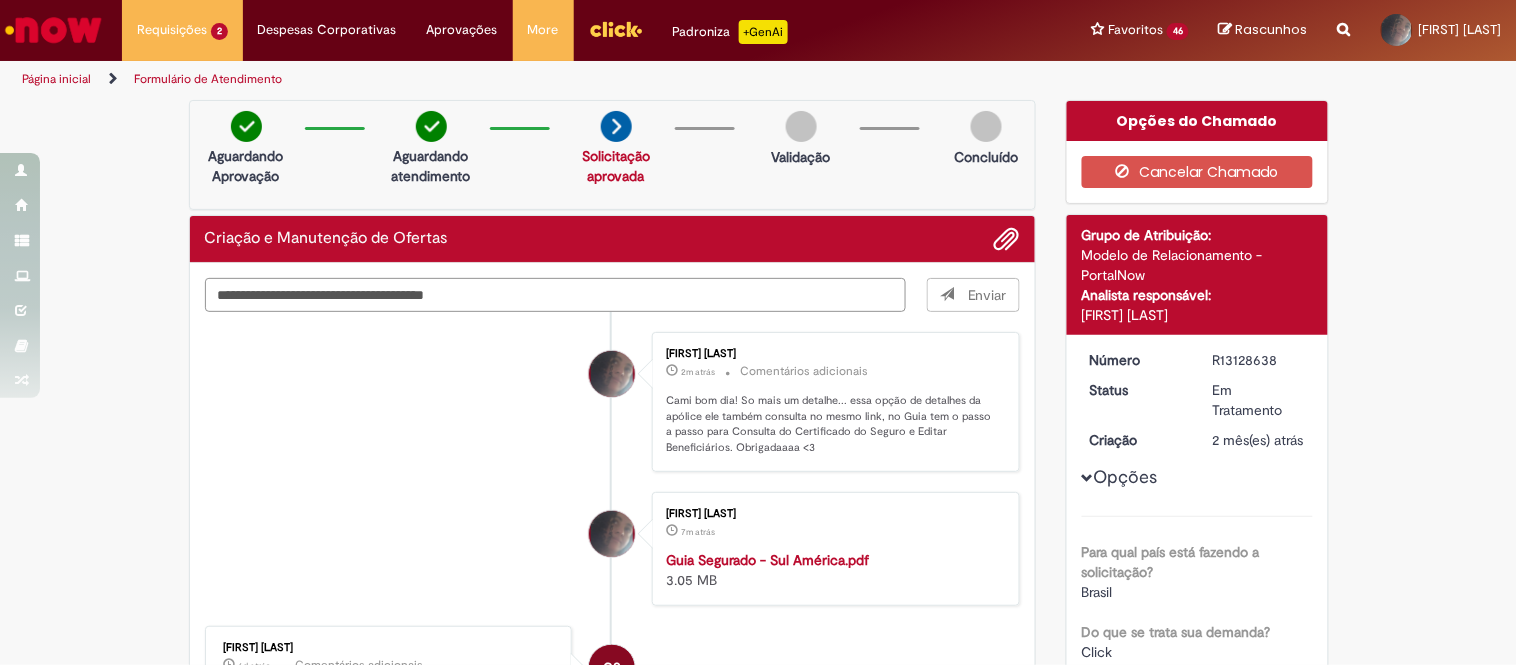 type 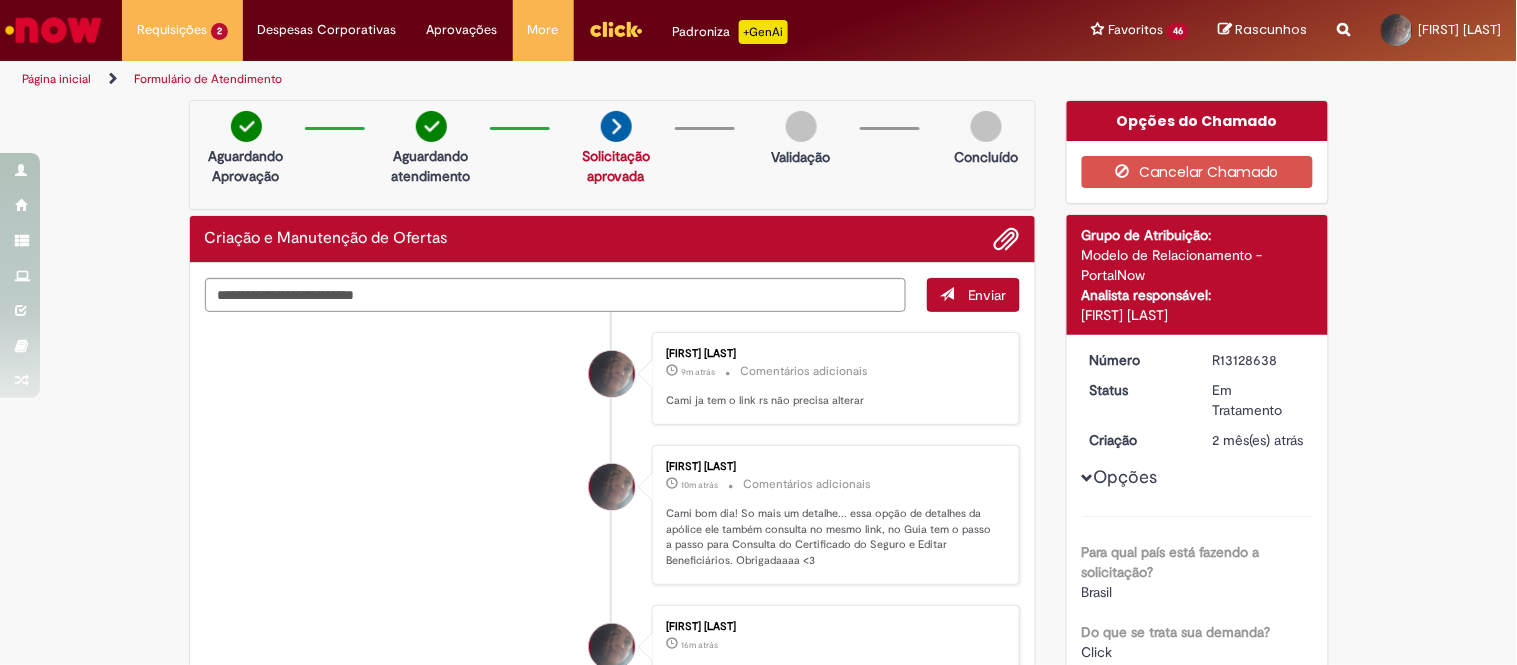click on "[FIRST] [LAST]
10m atrás 10 minutos atrás     Comentários adicionais
Cami bom dia! So mais um detalhe... essa opção de detalhes da apólice ele também consulta no mesmo link, no Guia tem o passo a passo para Consulta do Certificado do Seguro e Editar Beneficiários. Obrigadaaaa <3" at bounding box center [836, 515] 